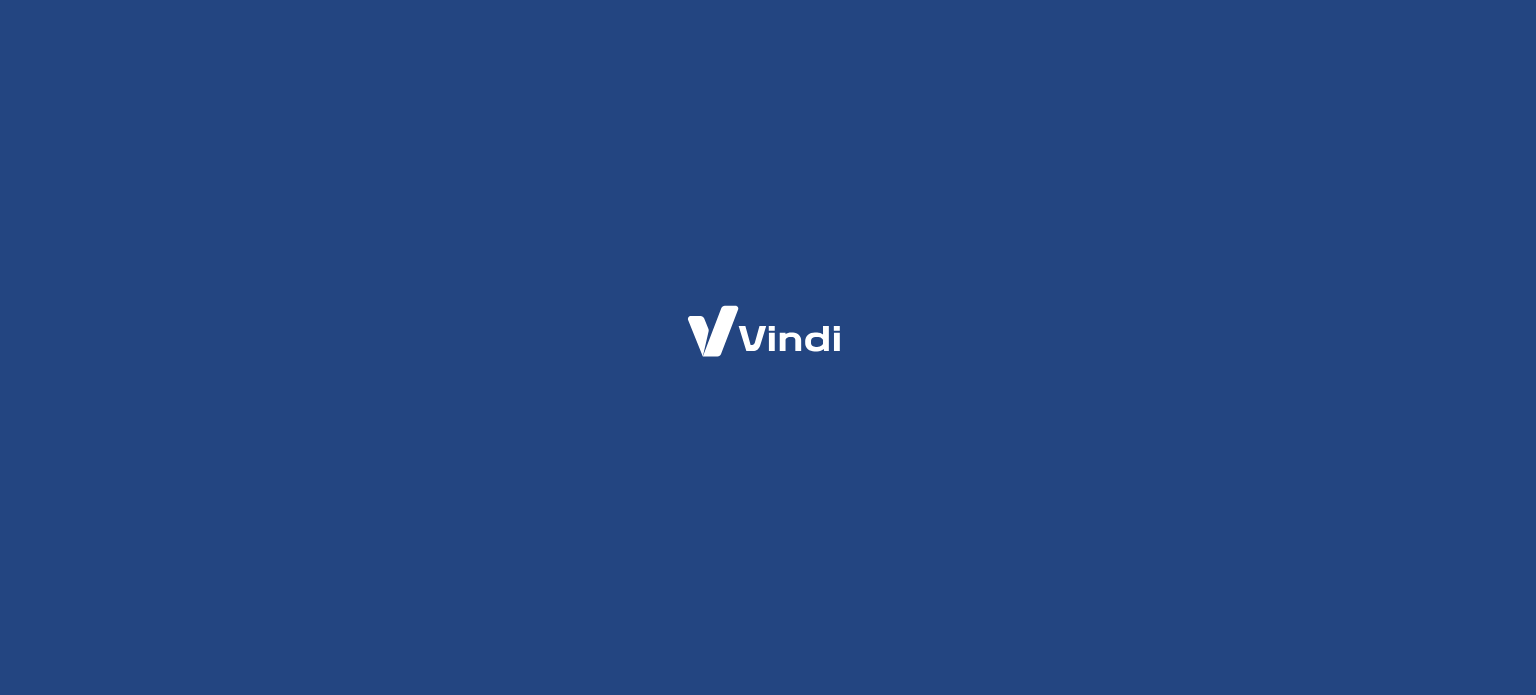 scroll, scrollTop: 0, scrollLeft: 0, axis: both 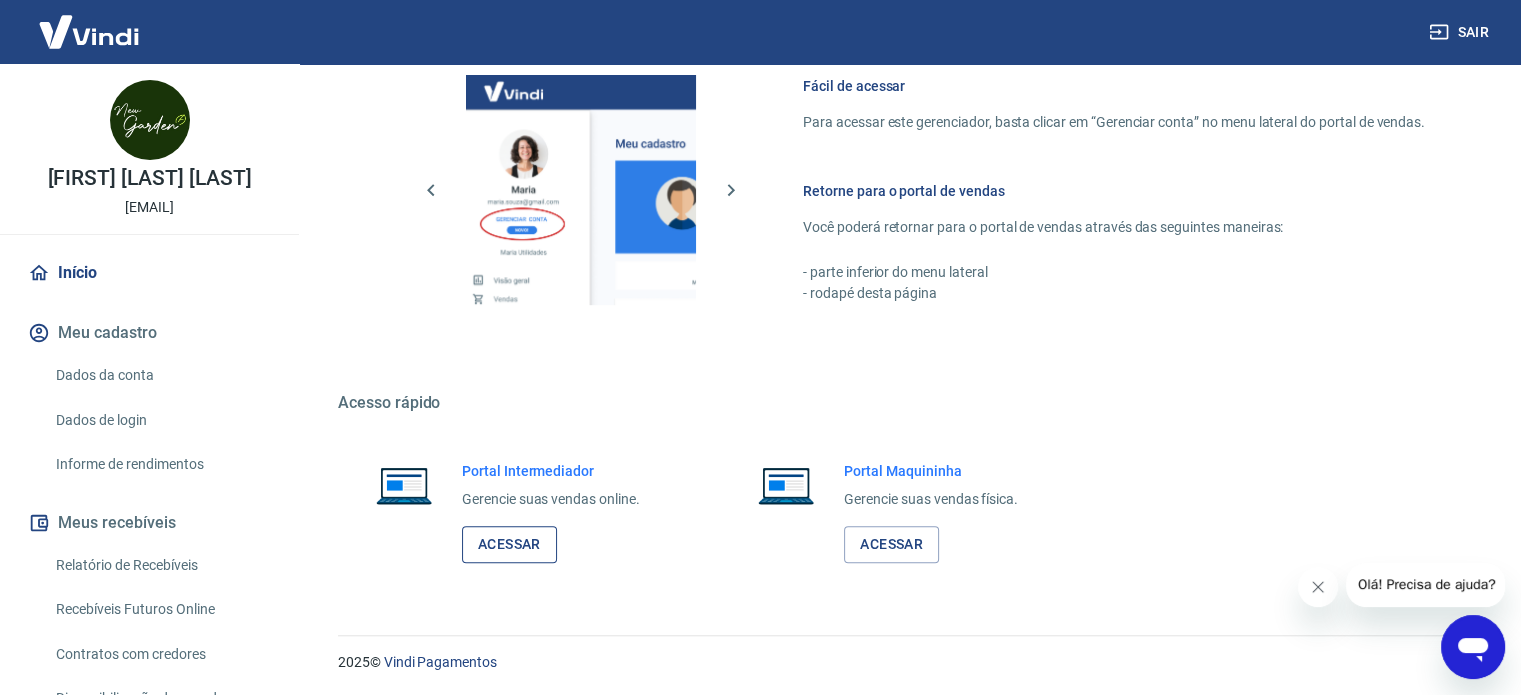 click on "Acessar" at bounding box center [509, 544] 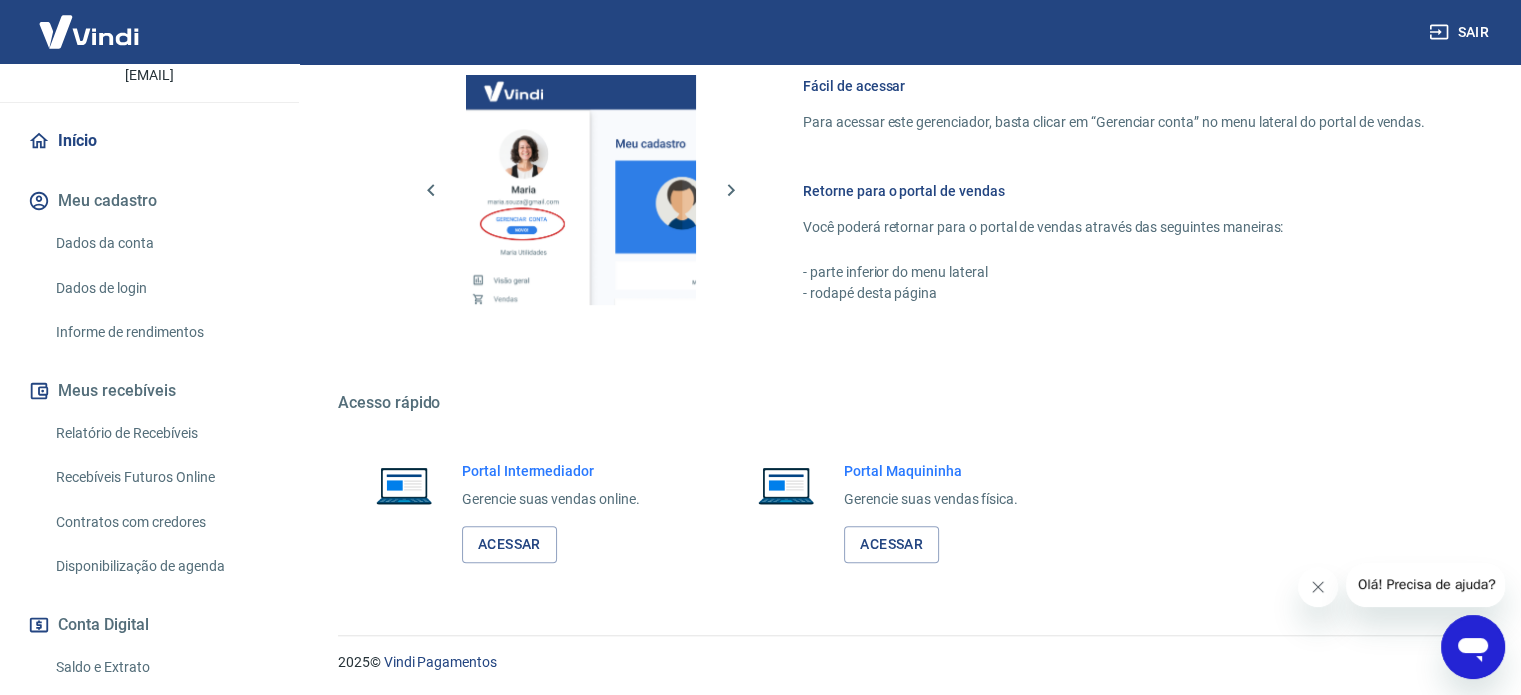 scroll, scrollTop: 0, scrollLeft: 0, axis: both 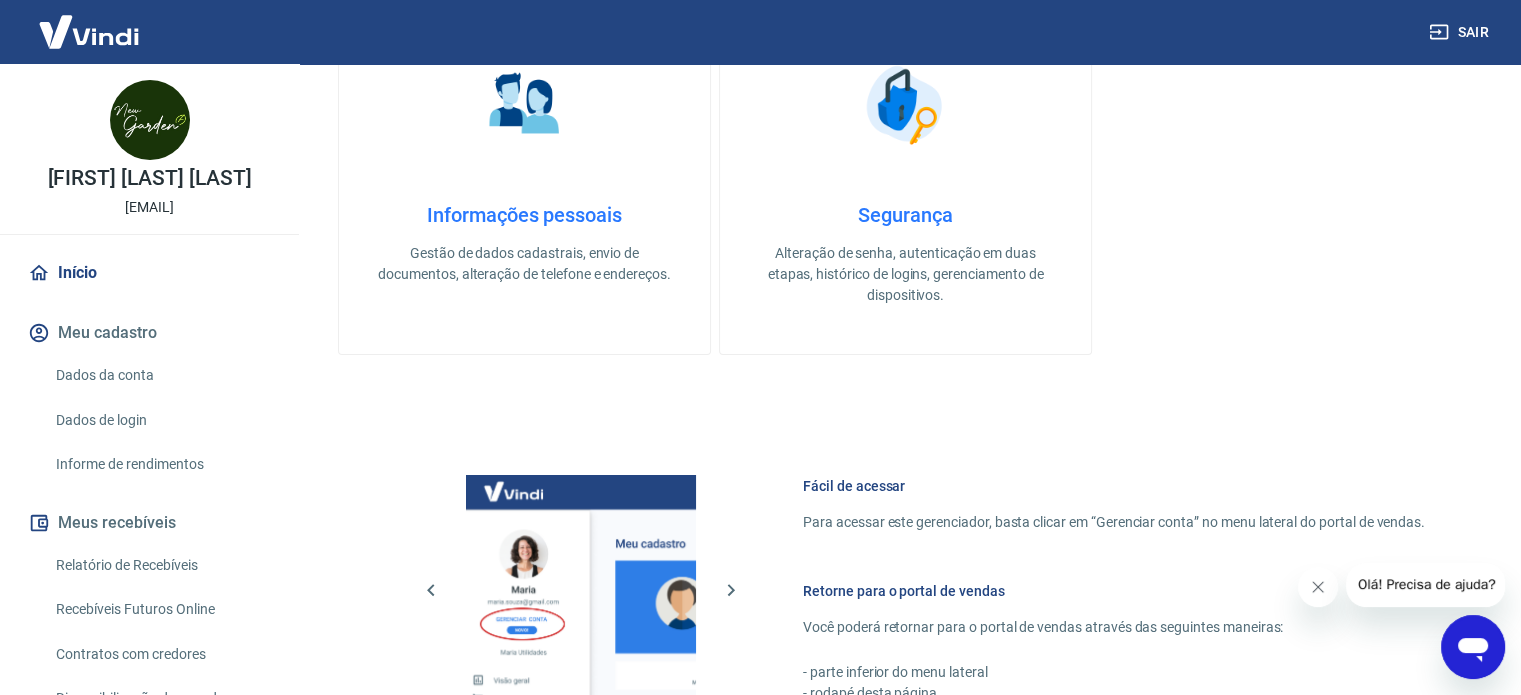 click 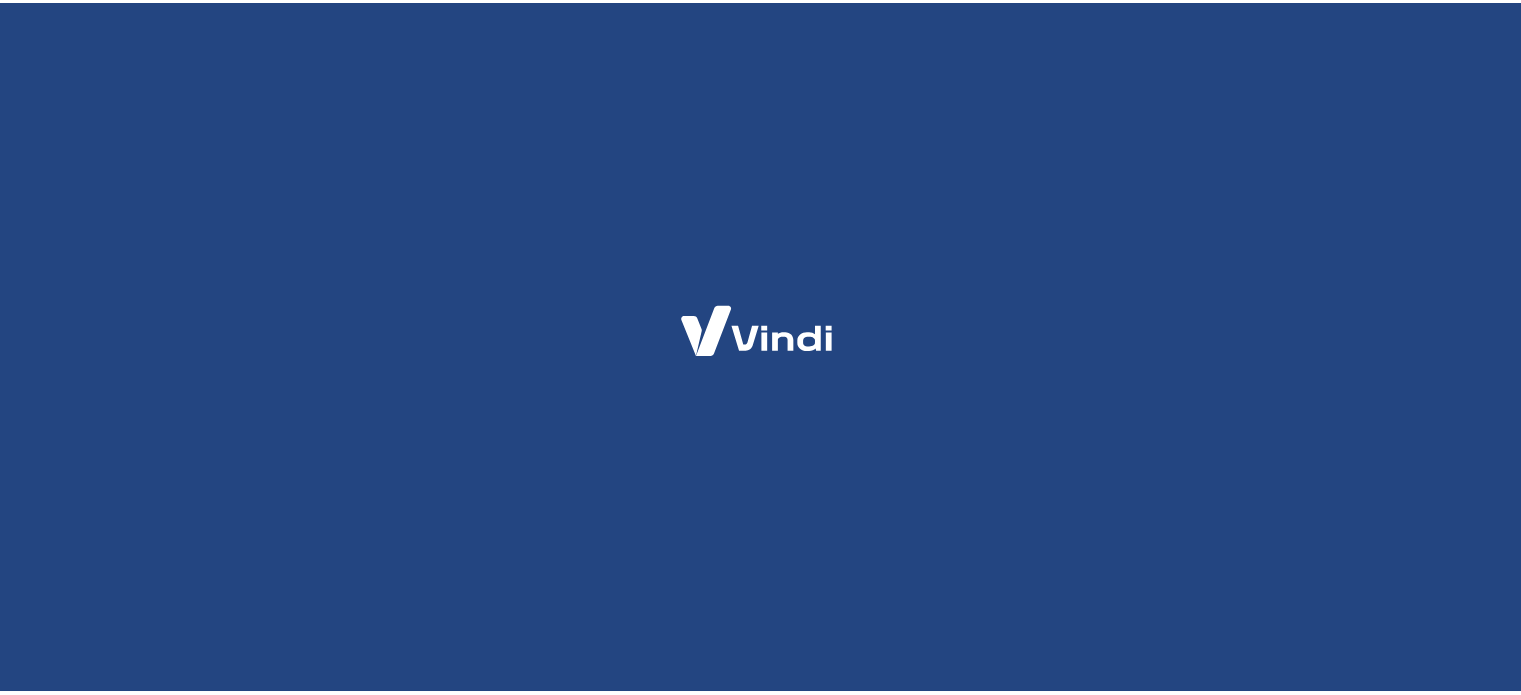 scroll, scrollTop: 0, scrollLeft: 0, axis: both 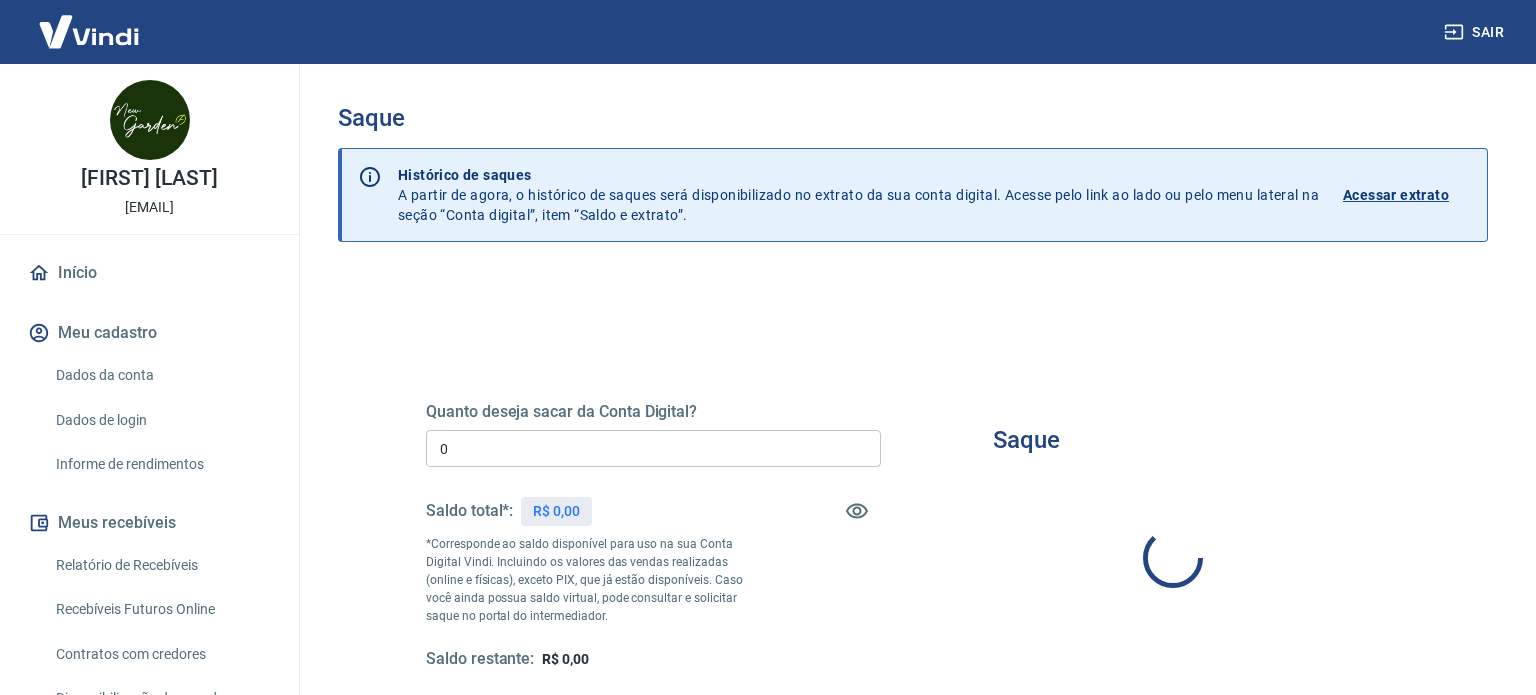 type on "R$ 0,00" 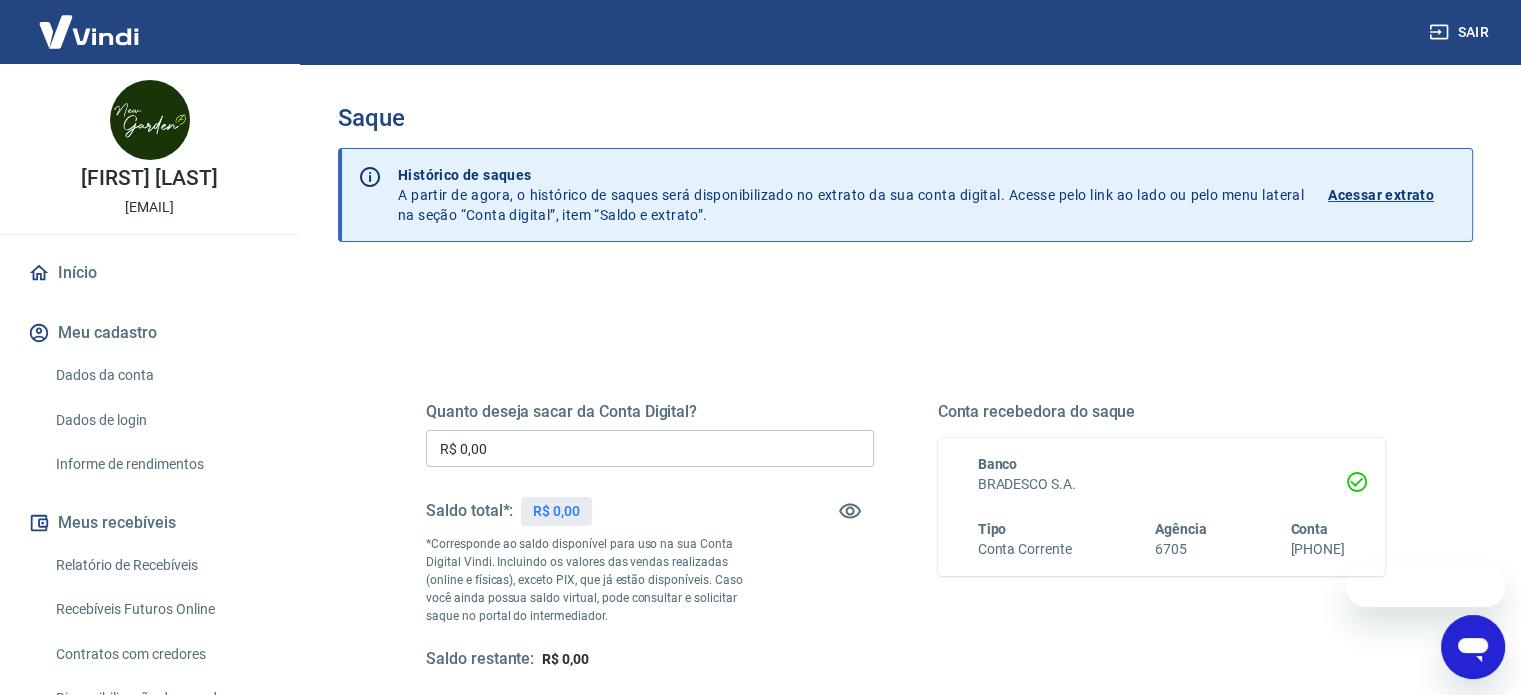 scroll, scrollTop: 0, scrollLeft: 0, axis: both 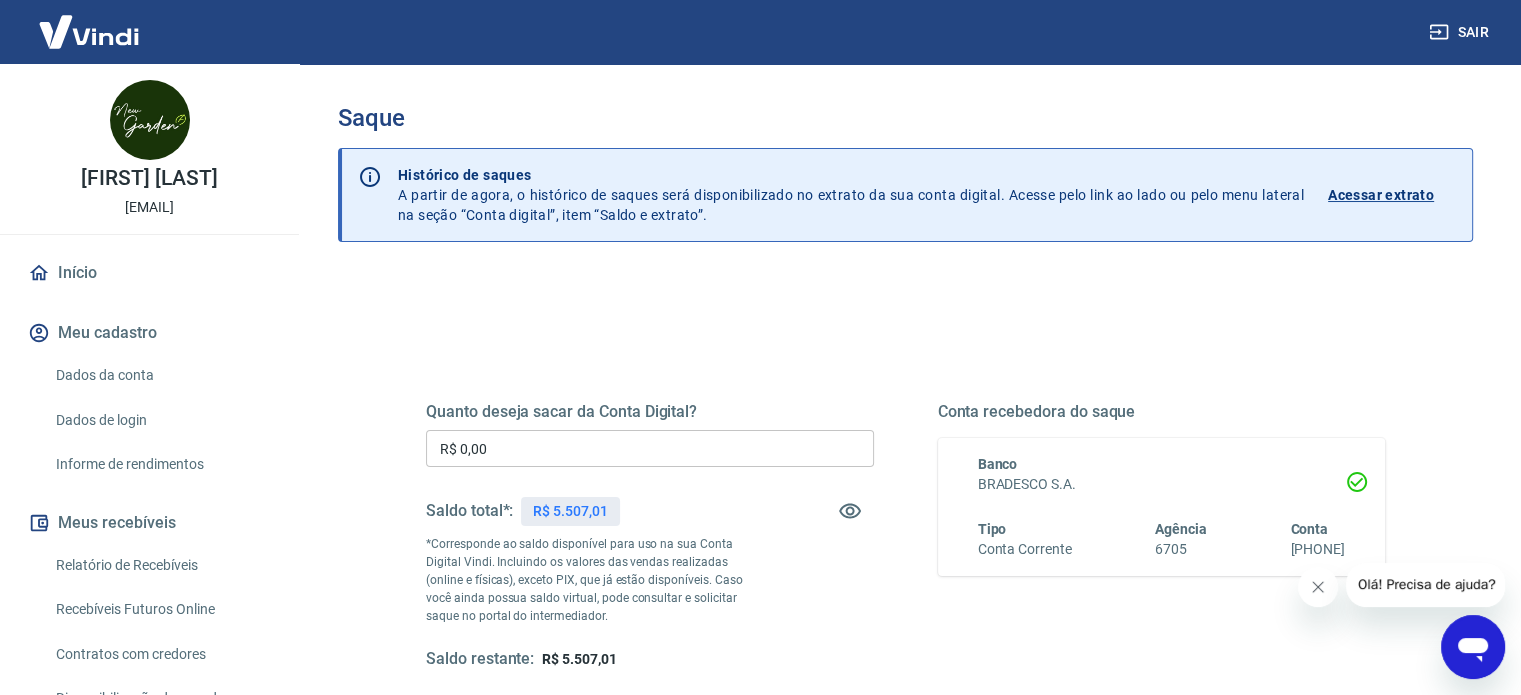 click on "Início" at bounding box center (149, 273) 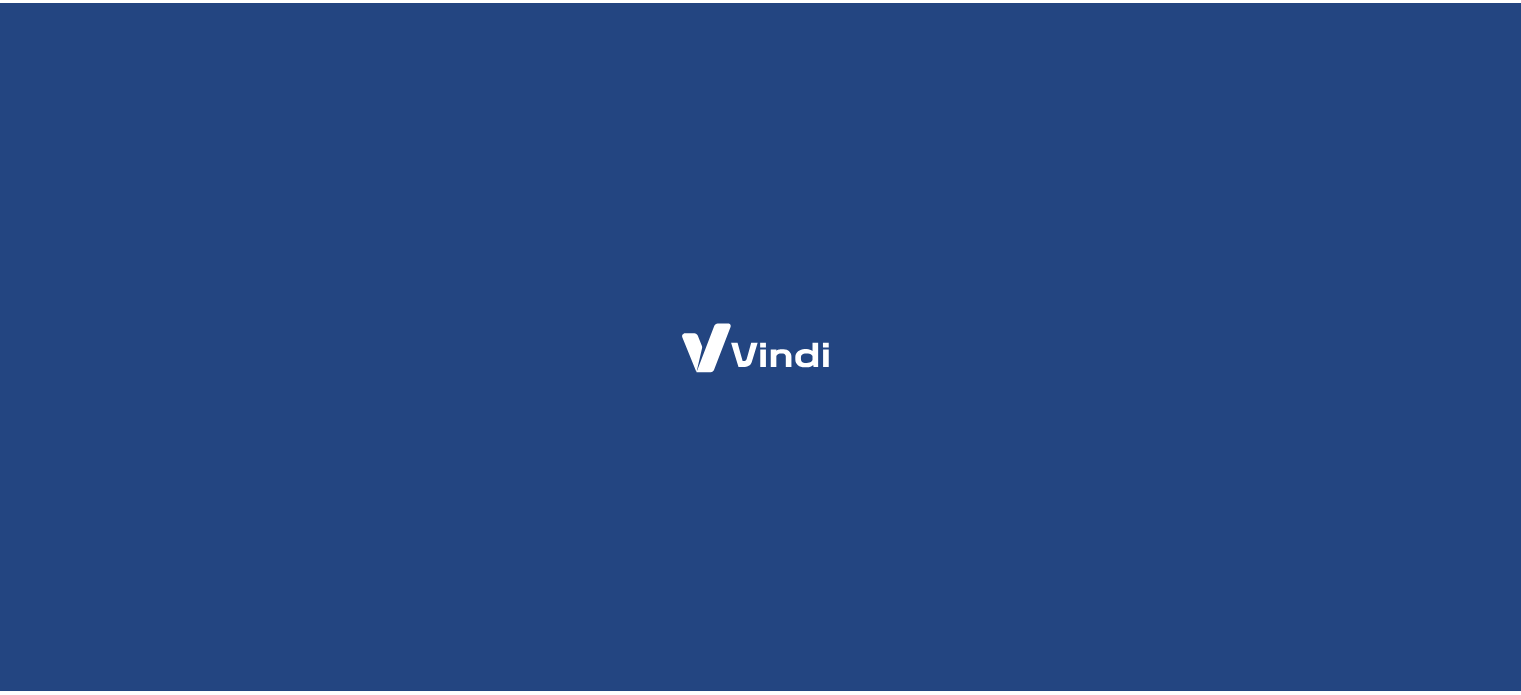 scroll, scrollTop: 0, scrollLeft: 0, axis: both 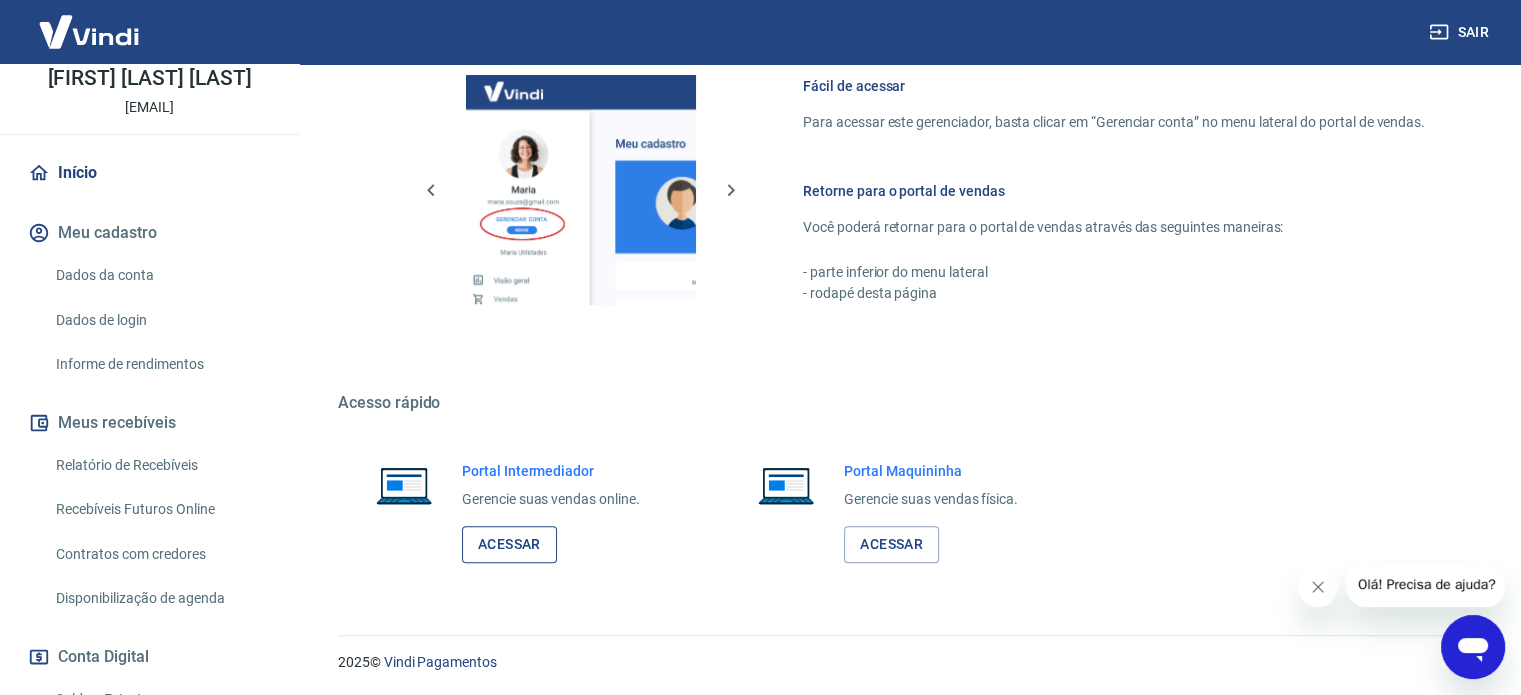 click on "Acessar" at bounding box center [509, 544] 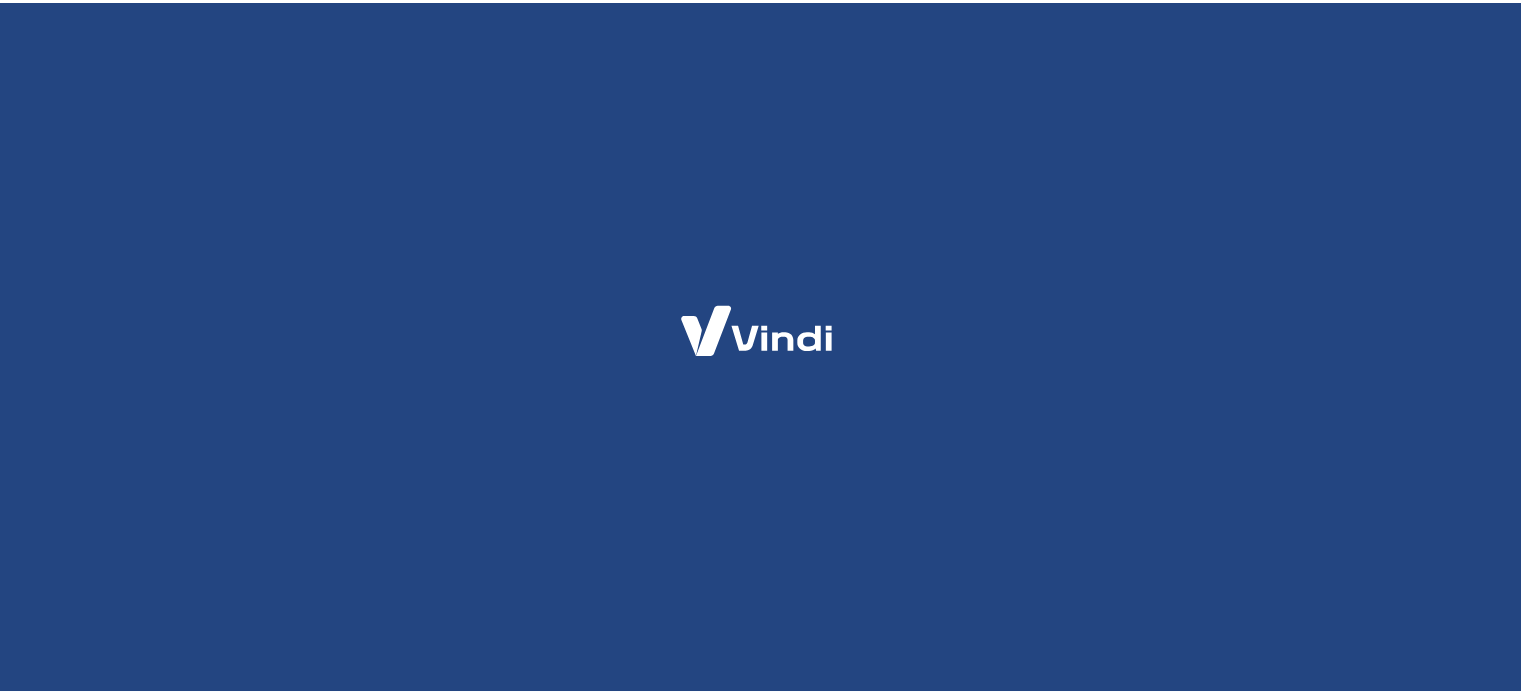 scroll, scrollTop: 0, scrollLeft: 0, axis: both 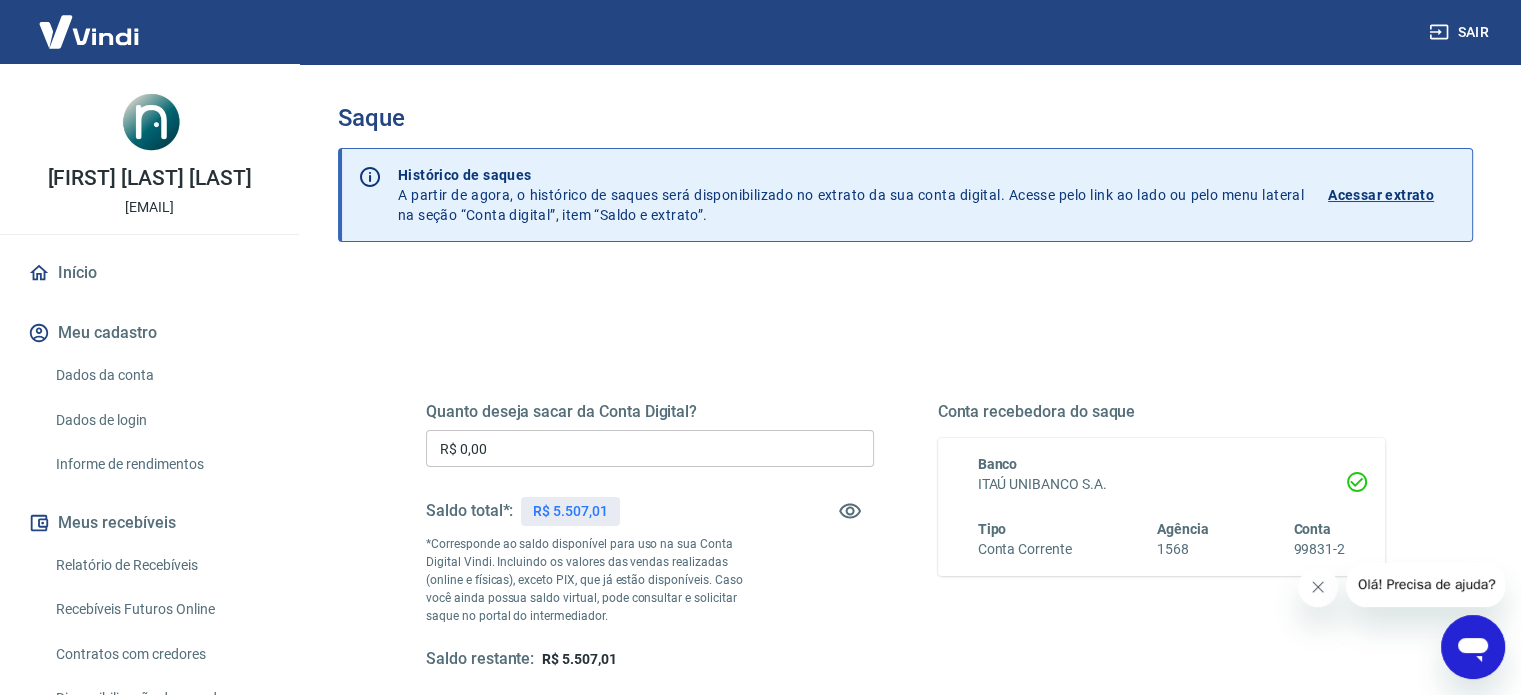 click on "R$ 0,00" at bounding box center (650, 448) 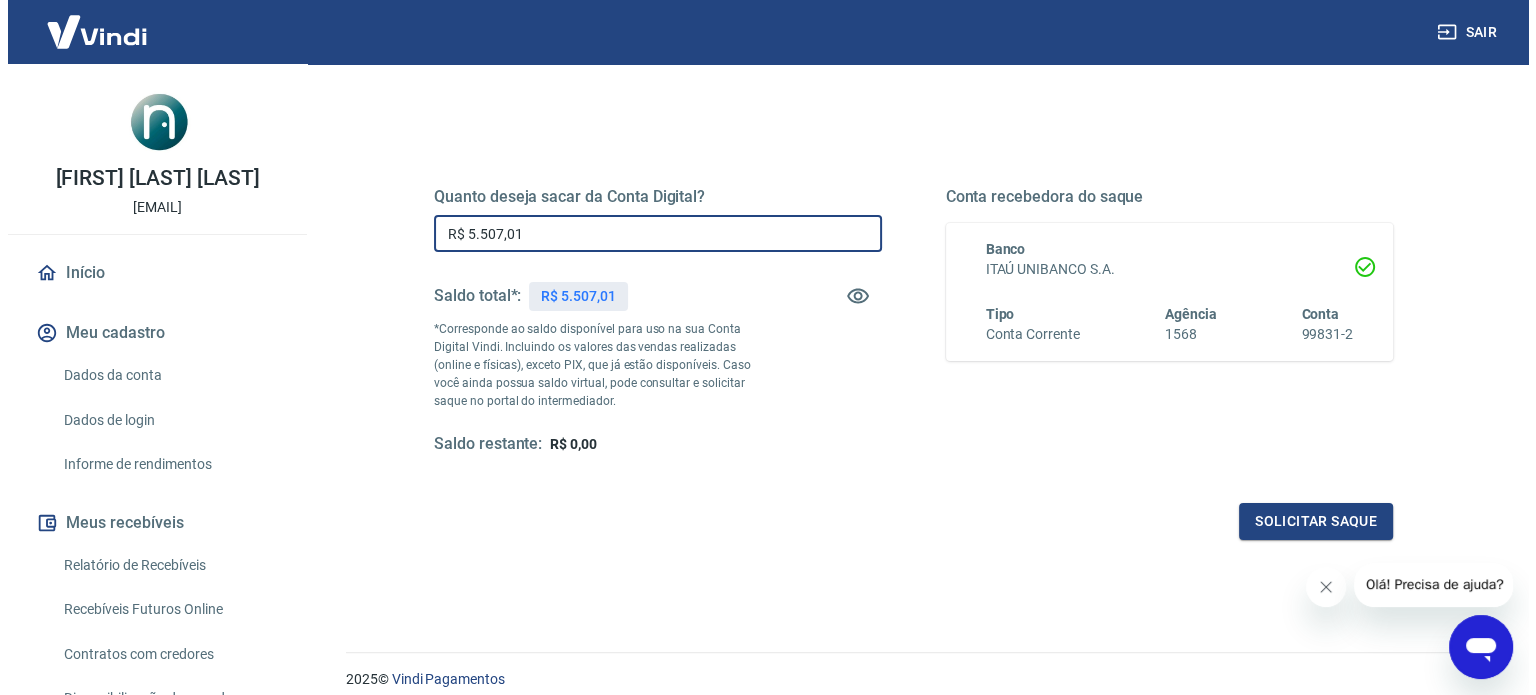 scroll, scrollTop: 292, scrollLeft: 0, axis: vertical 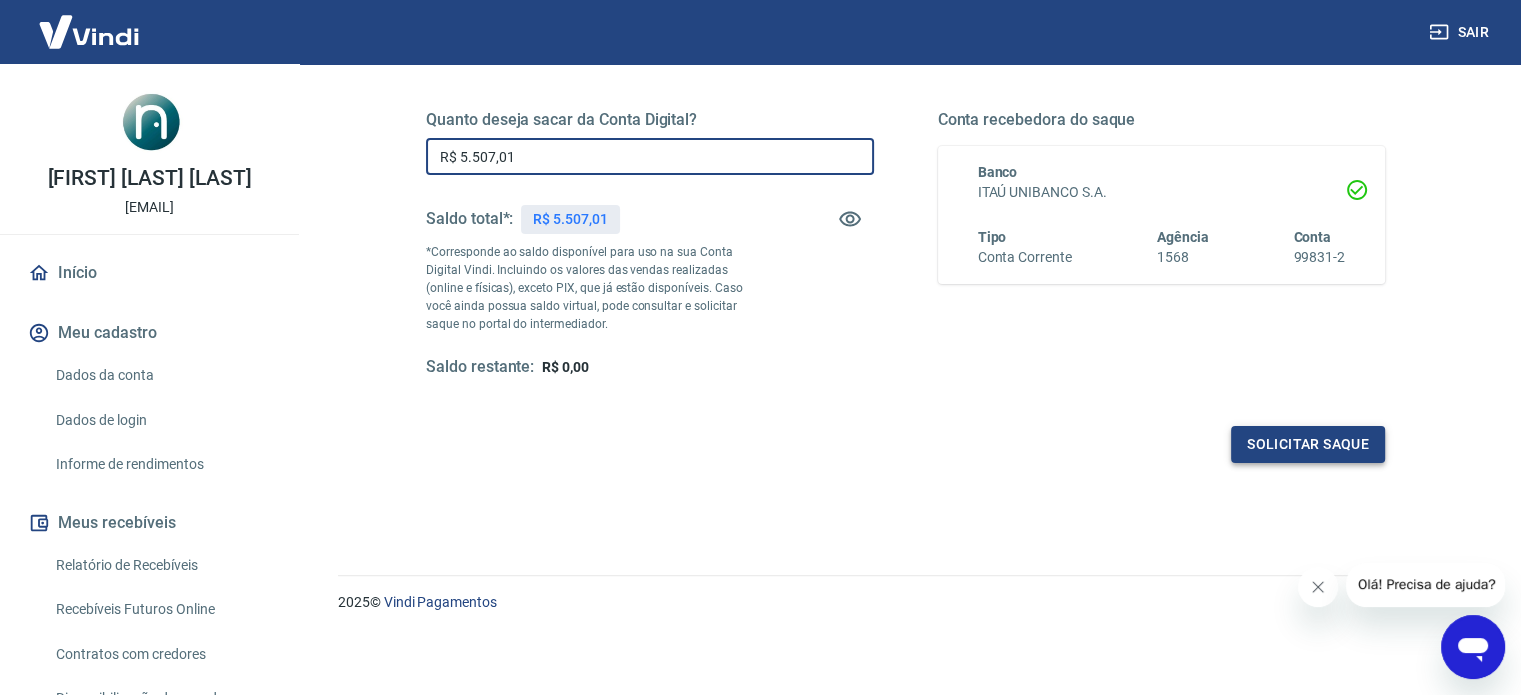 type on "R$ 5.507,01" 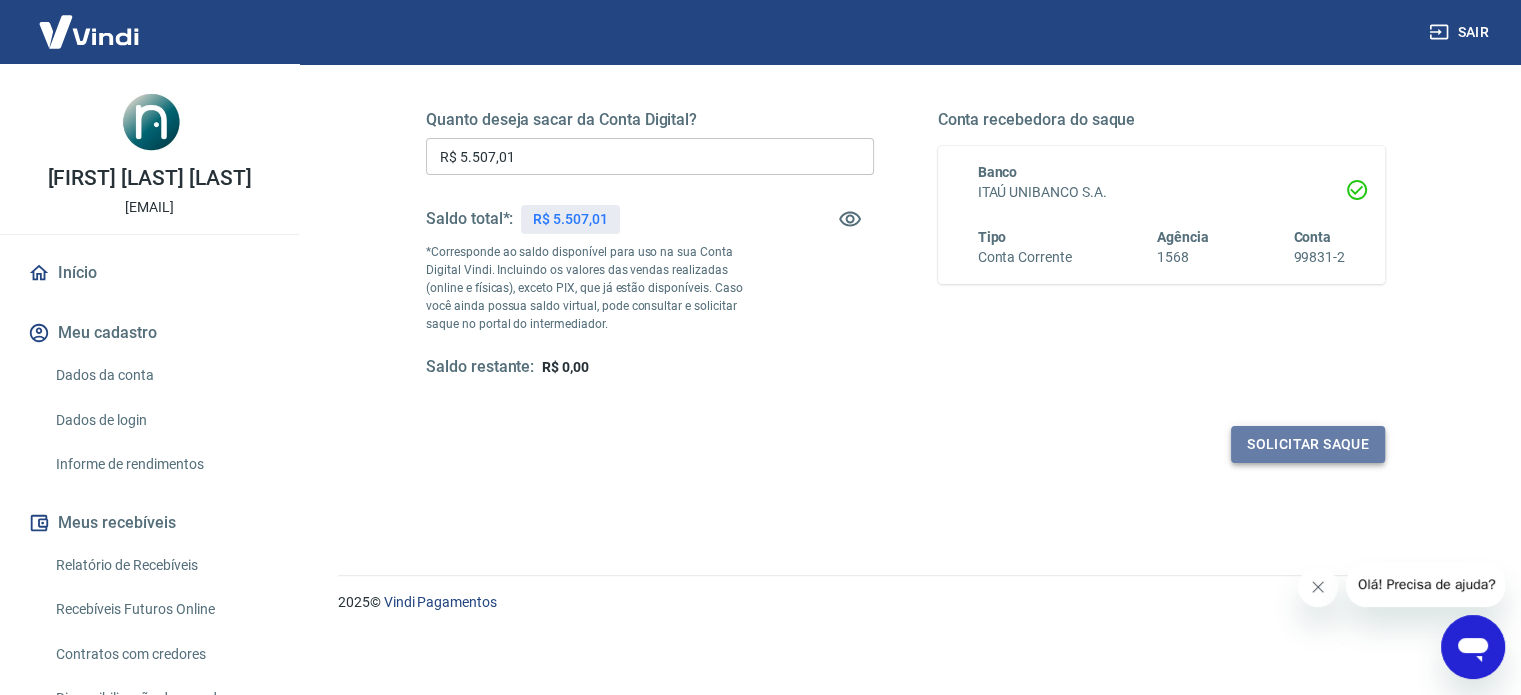 click on "Solicitar saque" at bounding box center (1308, 444) 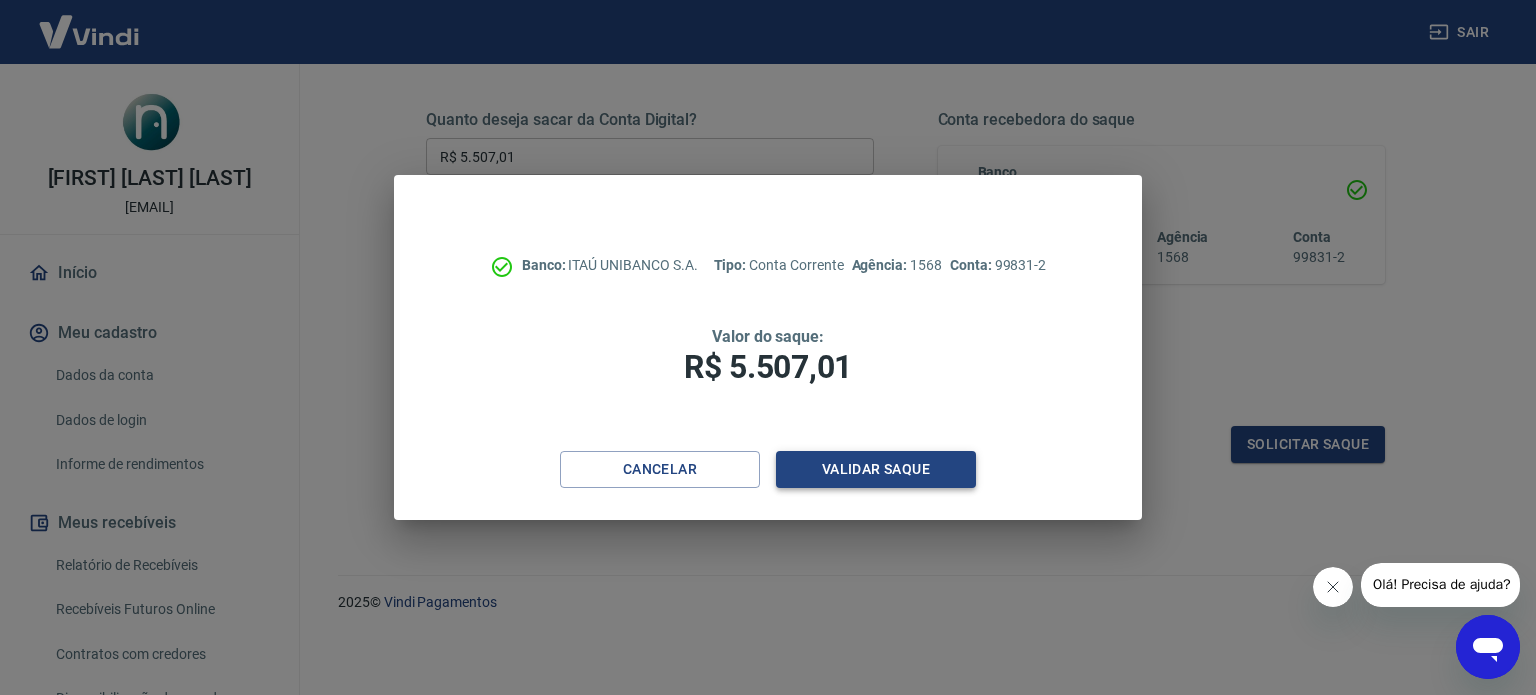 click on "Validar saque" at bounding box center (876, 469) 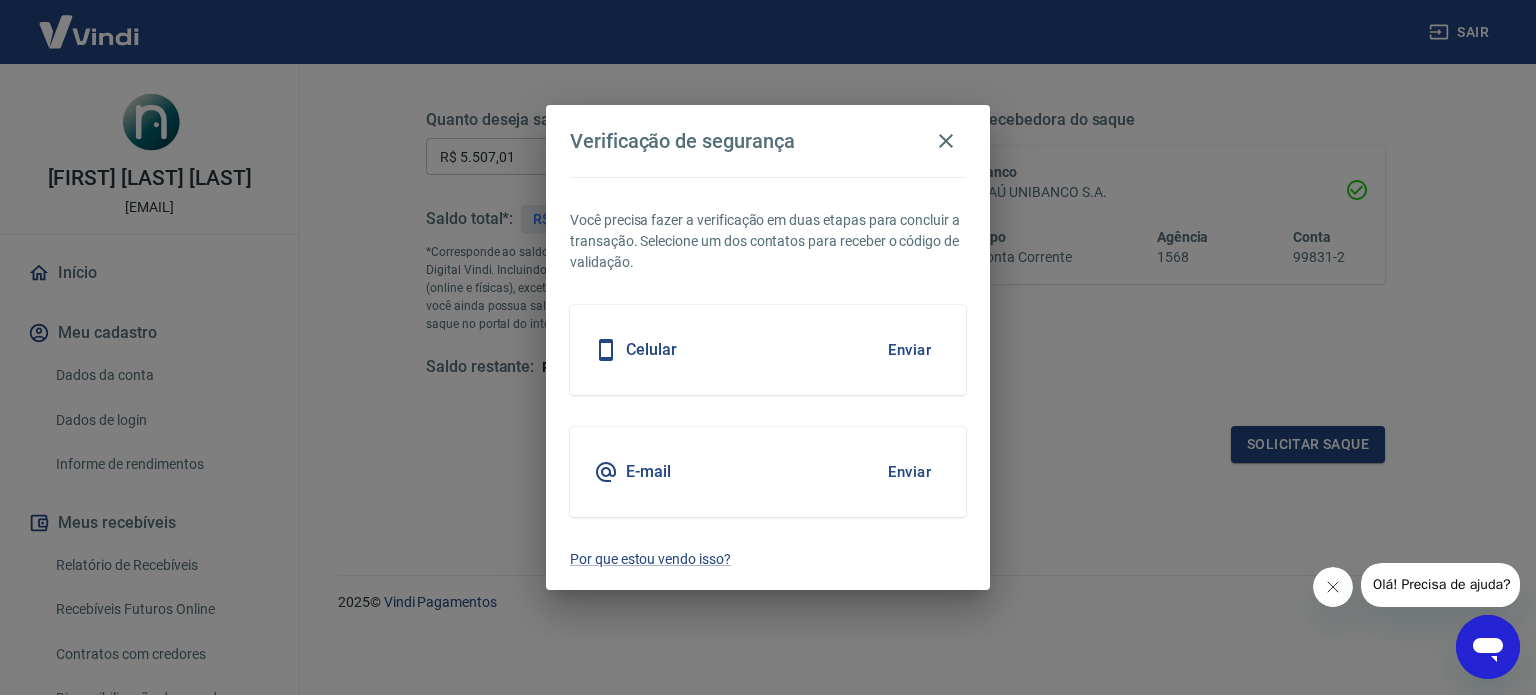 click on "Enviar" at bounding box center [909, 350] 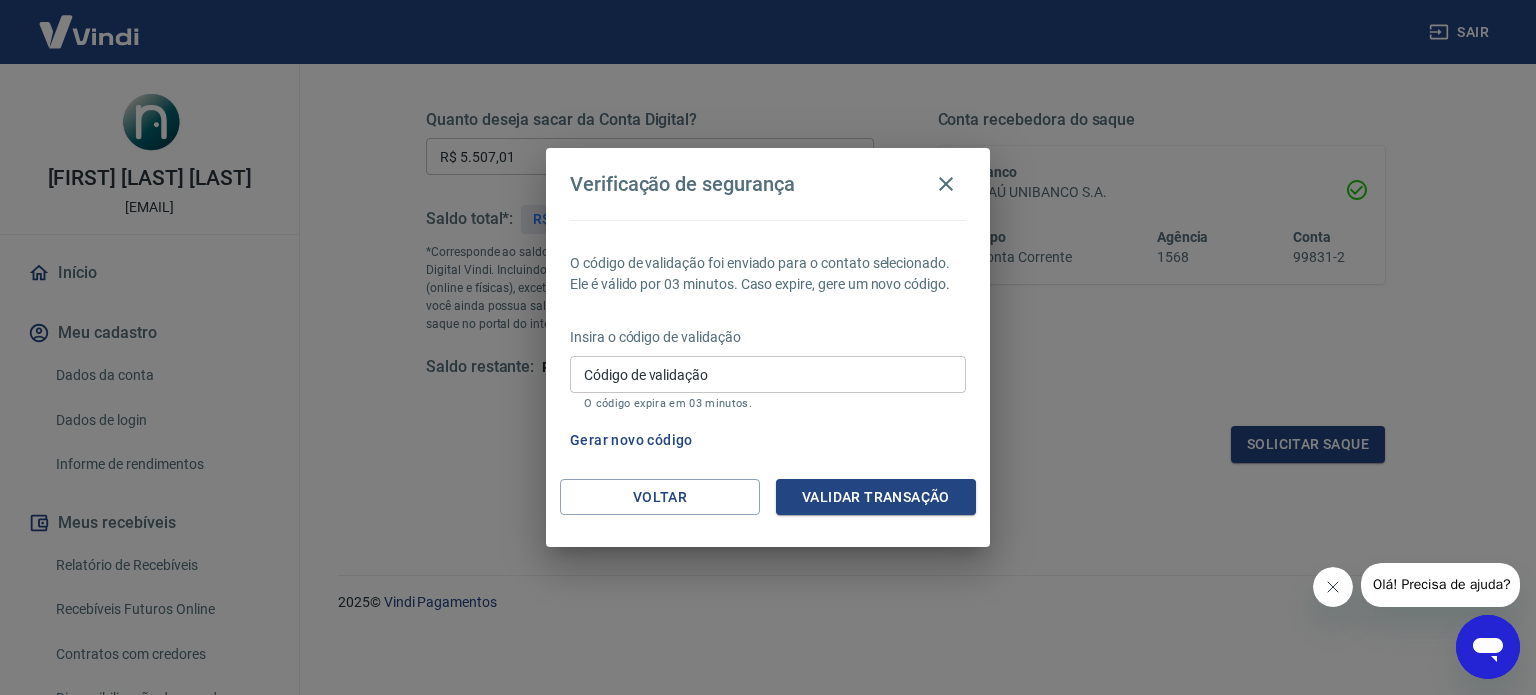 click on "Código de validação" at bounding box center (768, 374) 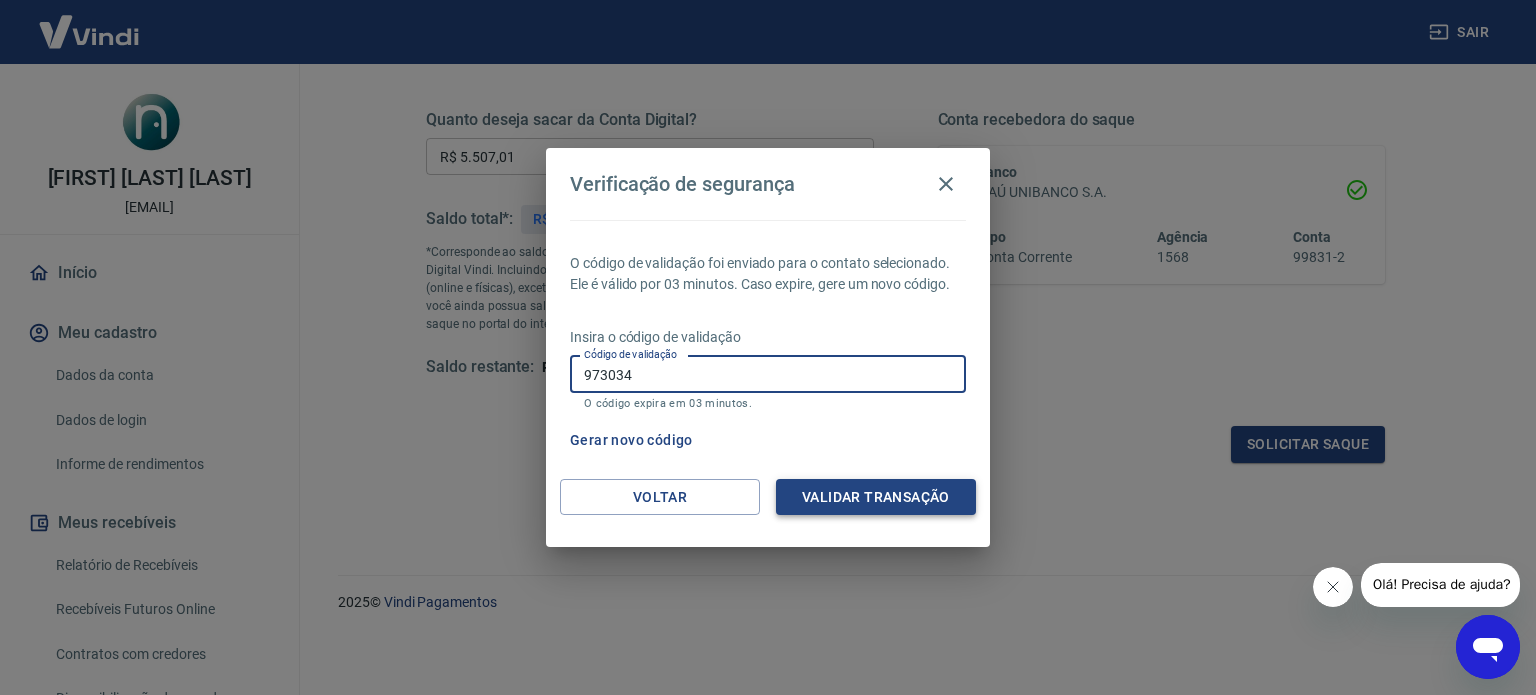 type on "973034" 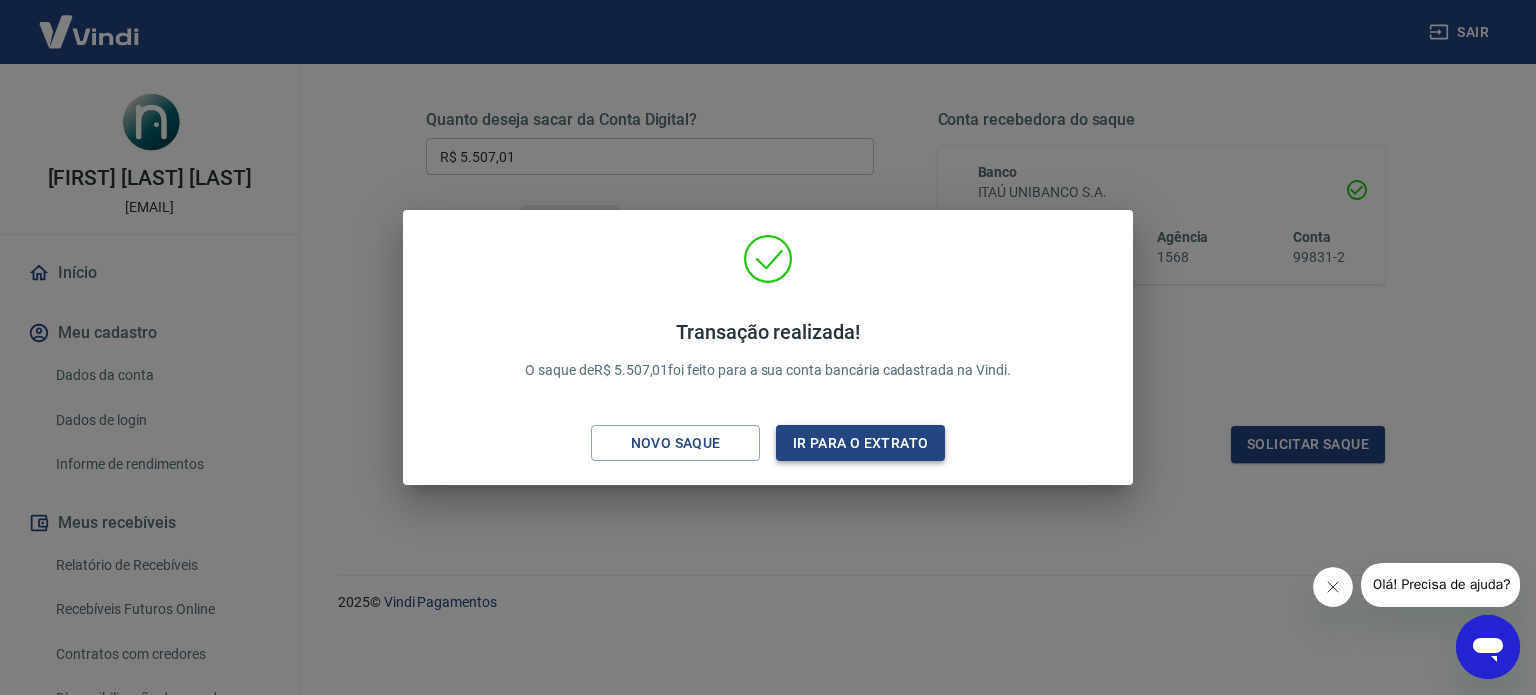 click on "Ir para o extrato" at bounding box center [860, 443] 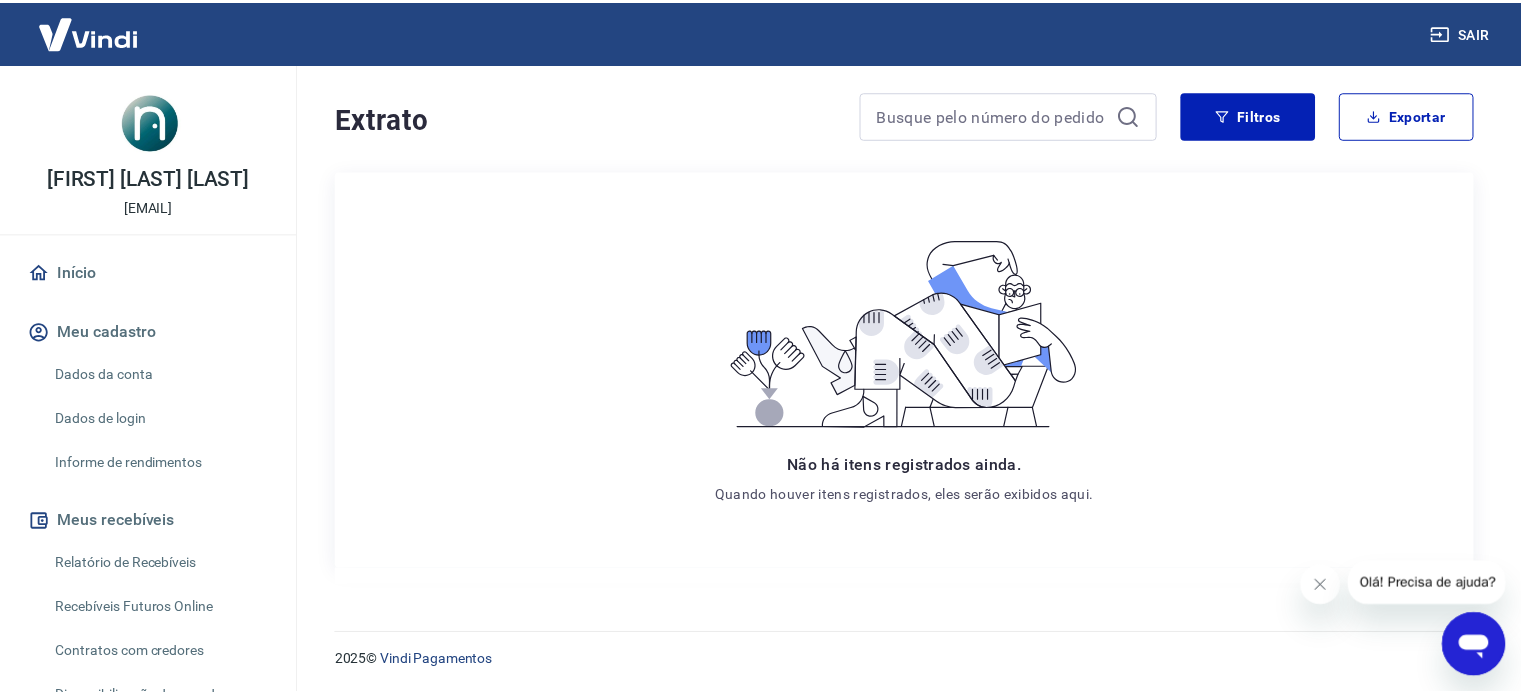 scroll, scrollTop: 0, scrollLeft: 0, axis: both 